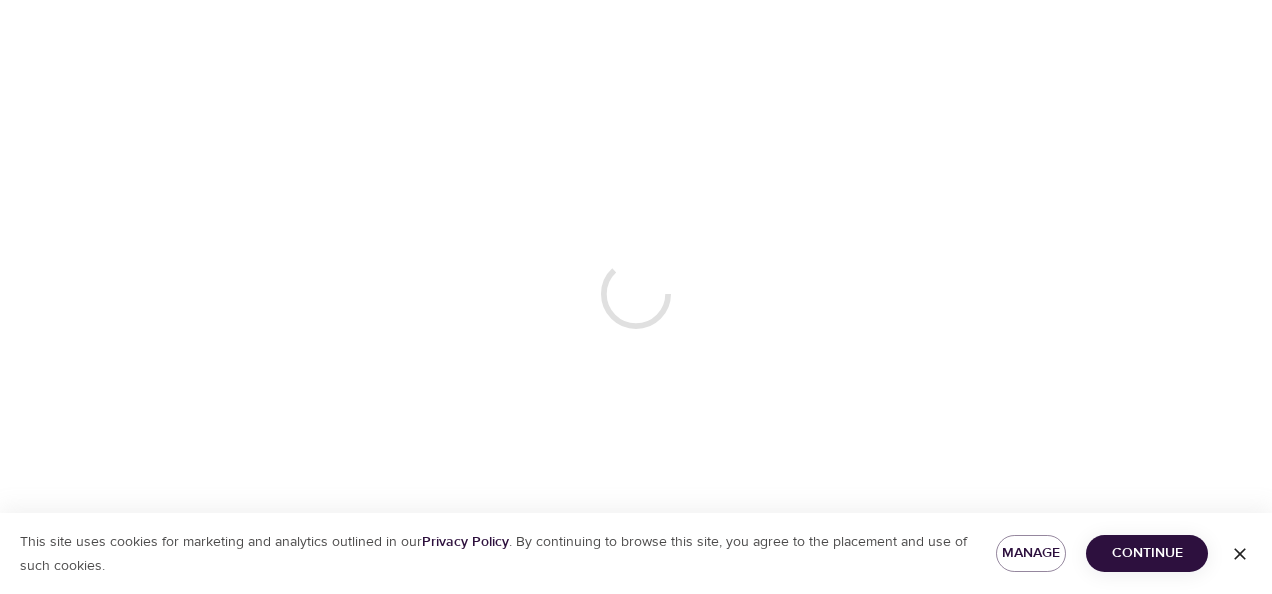 scroll, scrollTop: 0, scrollLeft: 0, axis: both 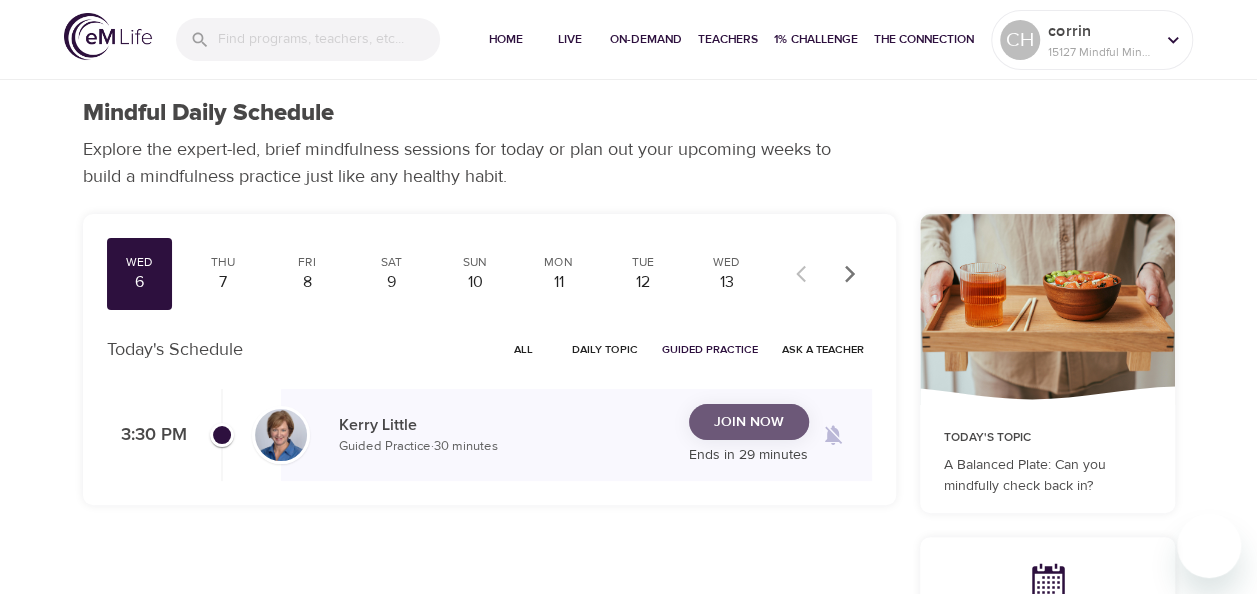 click on "Join Now" at bounding box center [749, 422] 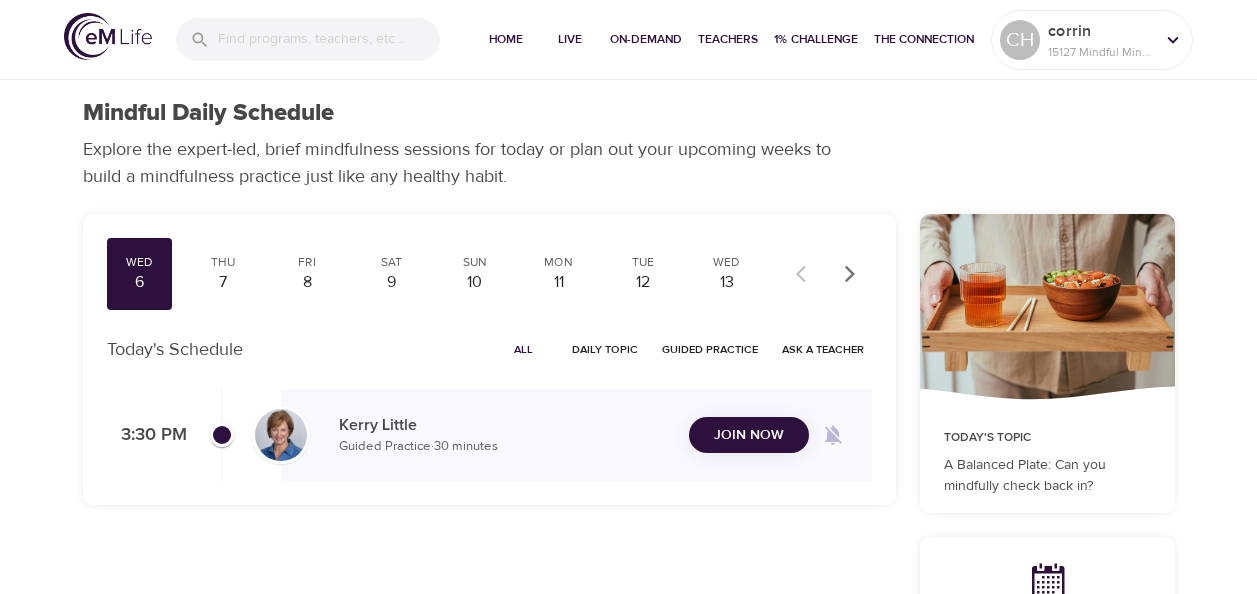 scroll, scrollTop: 0, scrollLeft: 0, axis: both 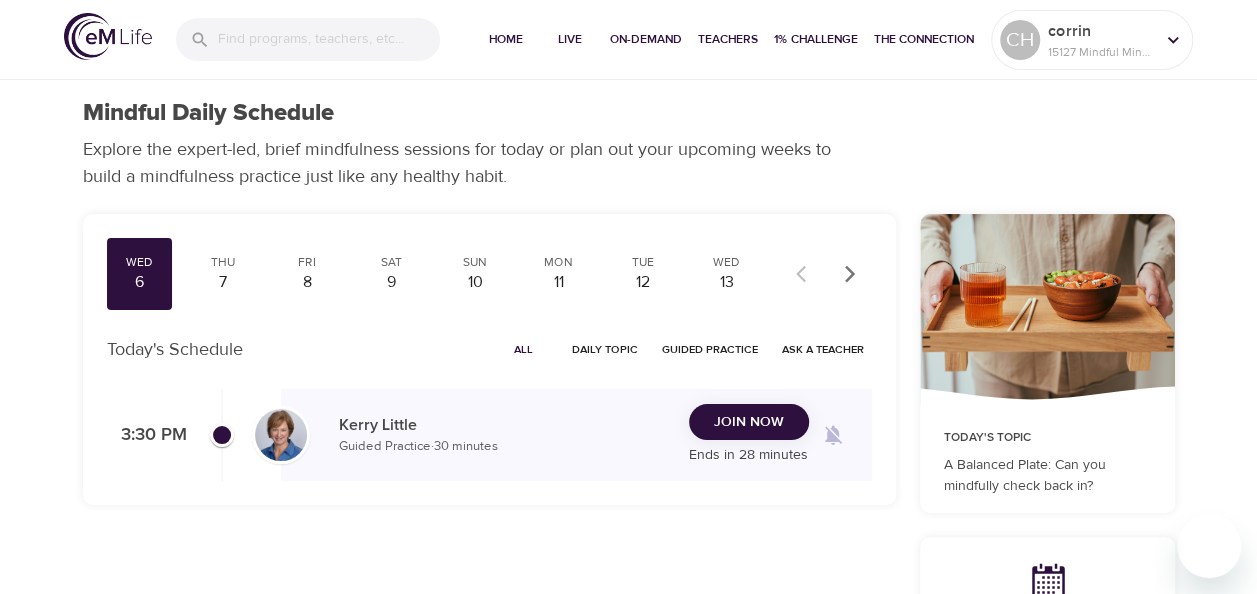 click on "Wed 6 Thu 7 Fri 8 Sat 9 Sun 10 Mon 11 Tue 12 Wed 13 Thu 14 Fri 15 Sat 16 Sun 17 Mon 18 Tue 19 Wed 20 Thu 21 Fri 22 Sat 23 Sun 24 Mon 25 Tue 26 Wed 27 Thu 28 Fri 29 Sat 30 Sun 31 Mon 1 Tue 2 Wed 3 Thu 4 Today's Schedule All Daily Topic Guided Practice Ask a Teacher 3:30 PM [NAME] Little Guided Practice  ·  30 minutes Join Now Ends in 28 minutes" at bounding box center (489, 738) 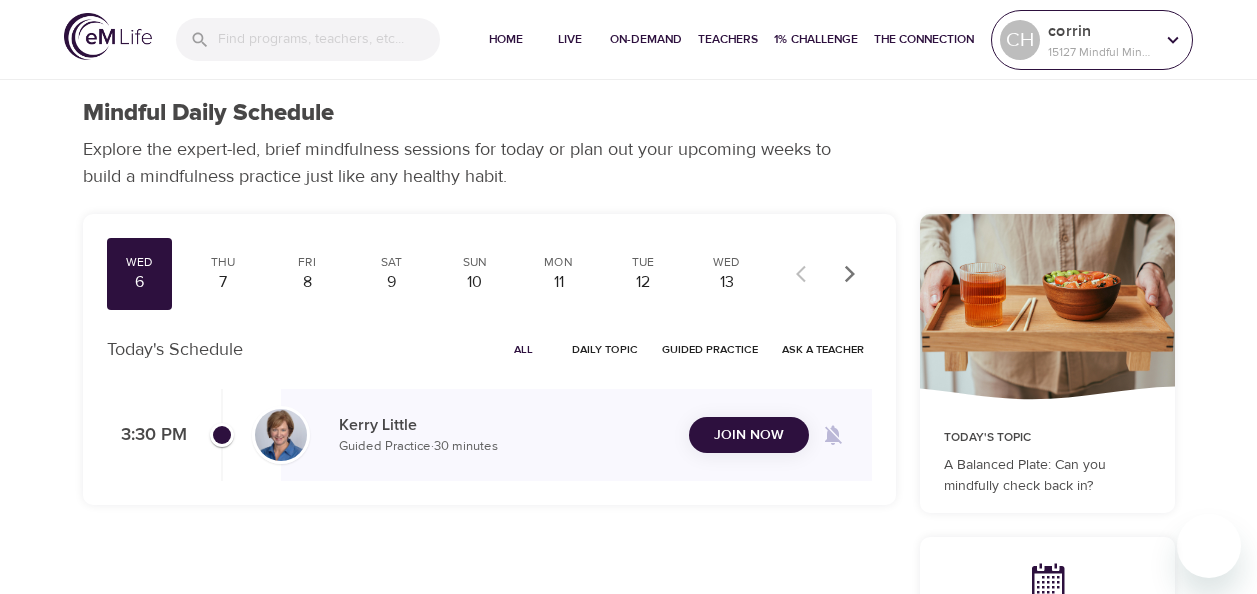 scroll, scrollTop: 0, scrollLeft: 0, axis: both 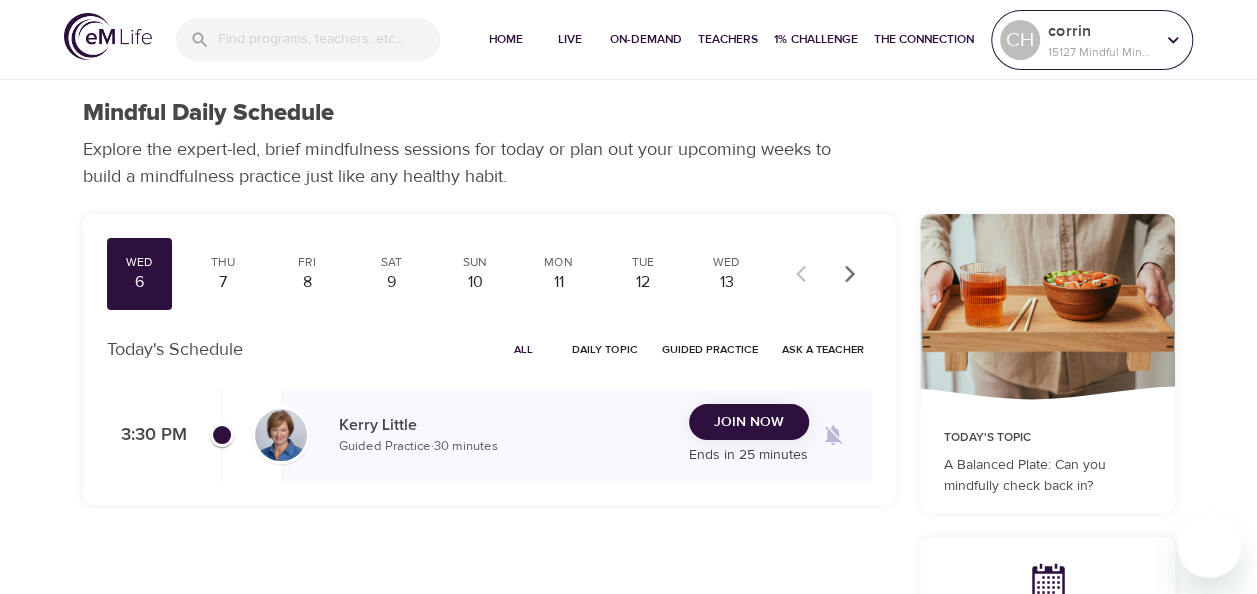 click on "corrin" at bounding box center (1101, 31) 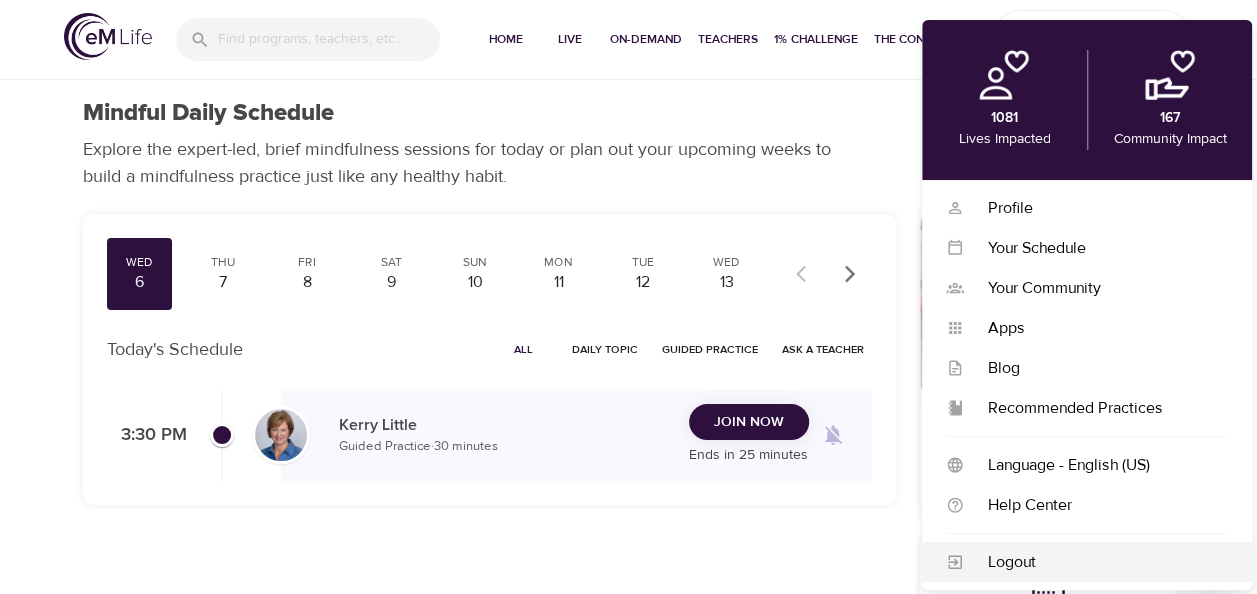 click on "Logout" at bounding box center (1096, 562) 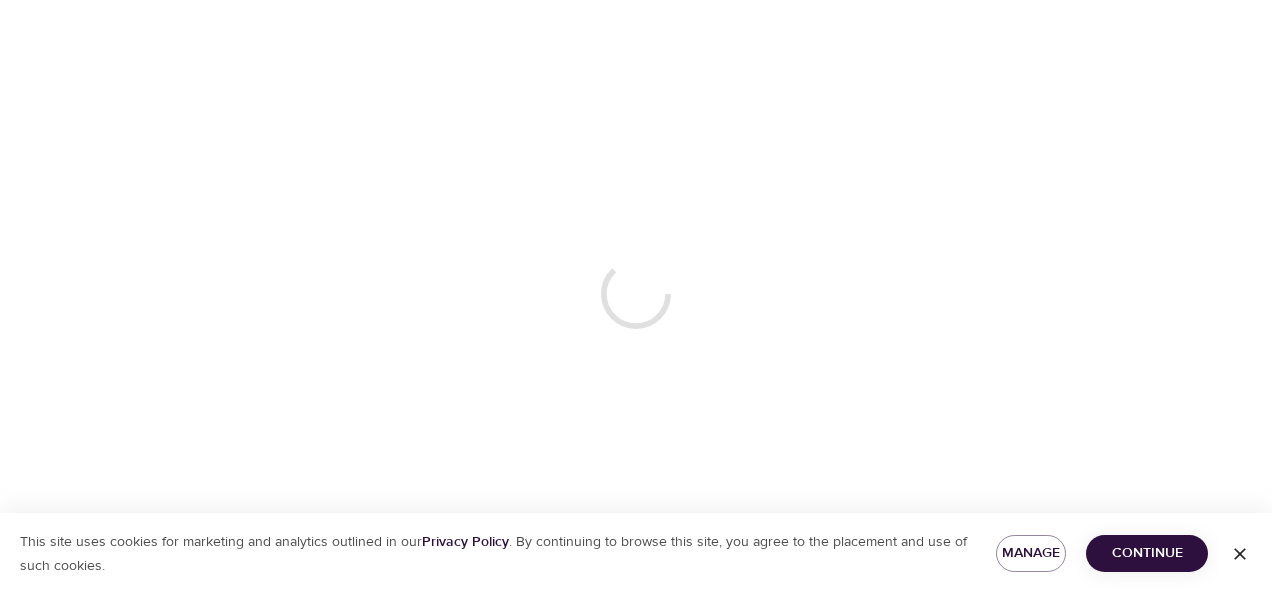 scroll, scrollTop: 0, scrollLeft: 0, axis: both 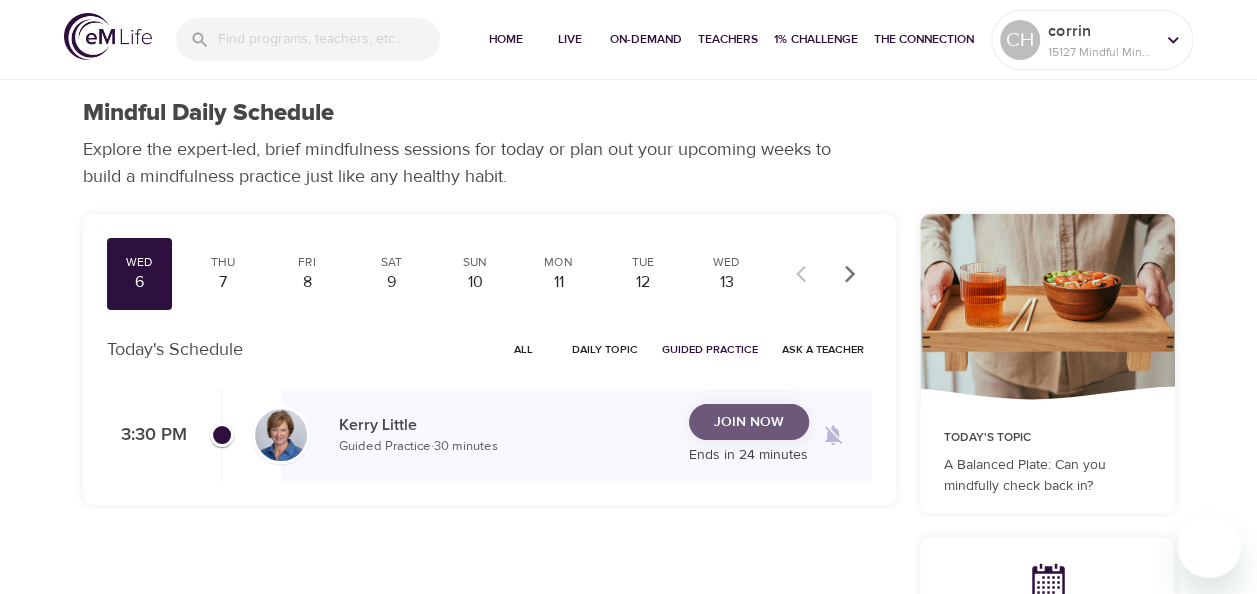 click on "Join Now" at bounding box center (749, 422) 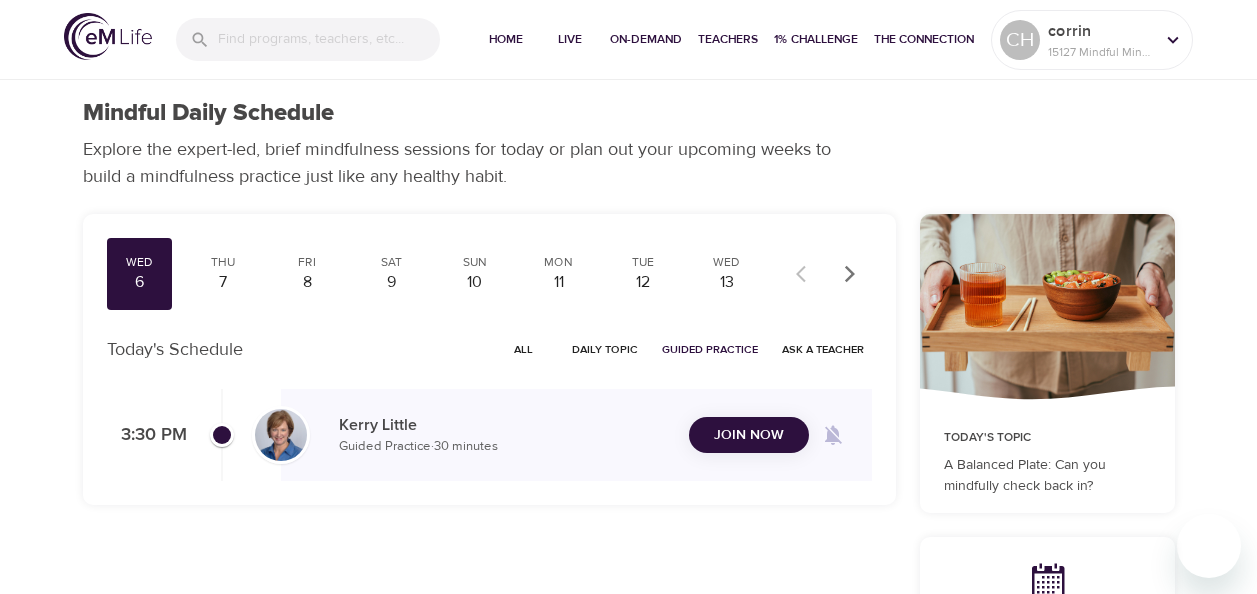 scroll, scrollTop: 0, scrollLeft: 0, axis: both 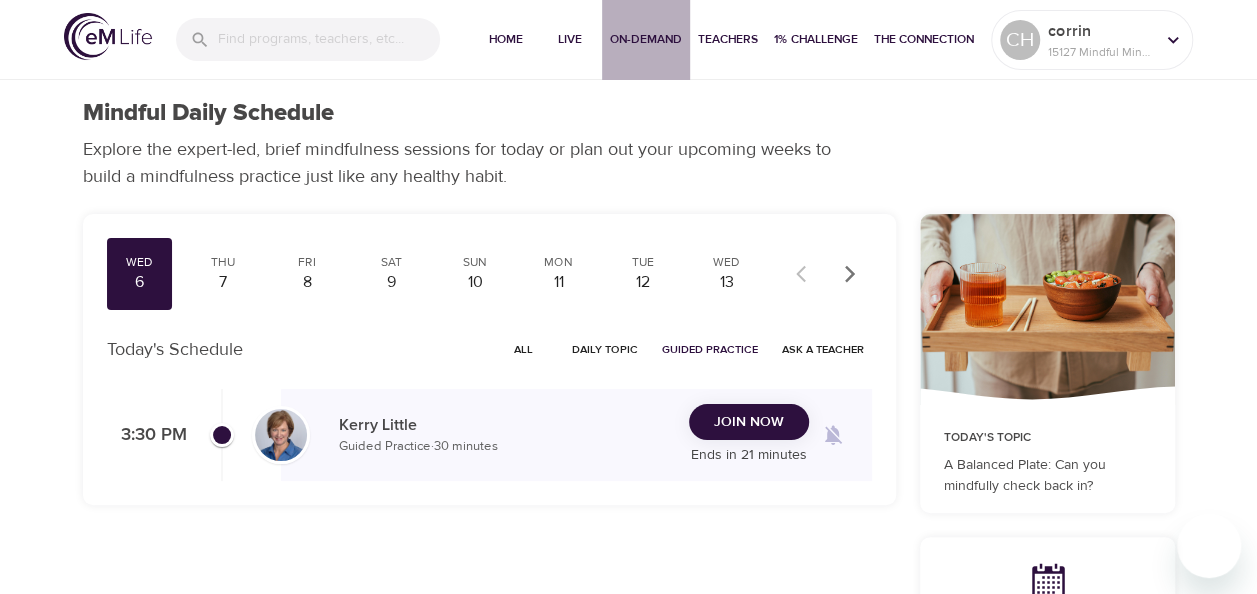 click on "On-Demand" at bounding box center [646, 39] 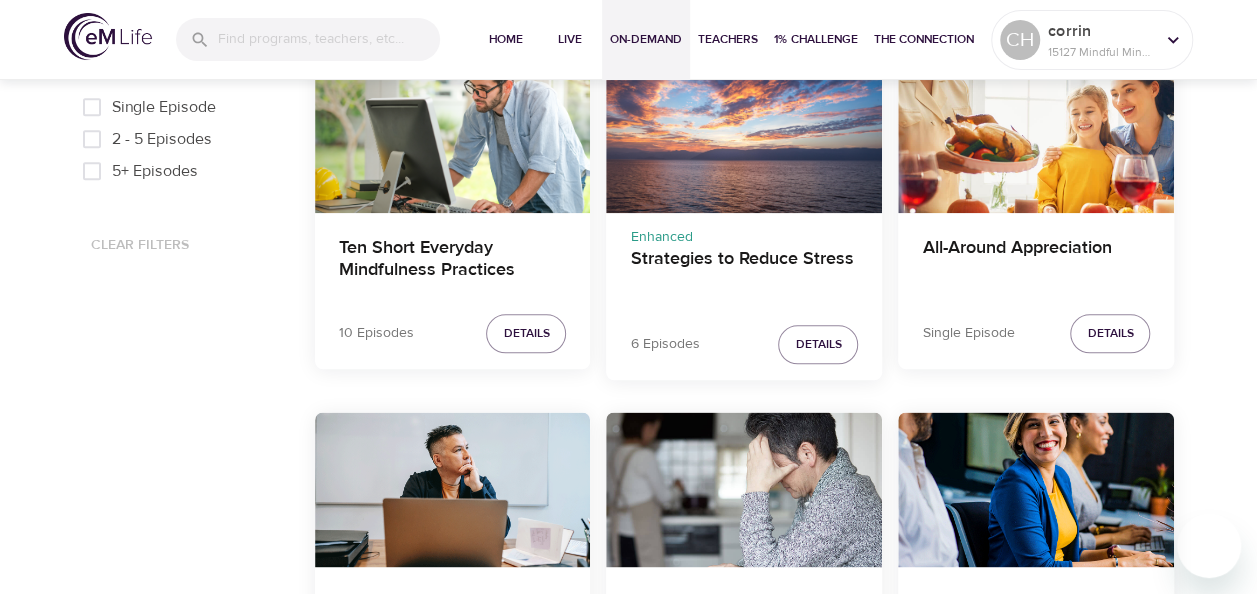 scroll, scrollTop: 997, scrollLeft: 0, axis: vertical 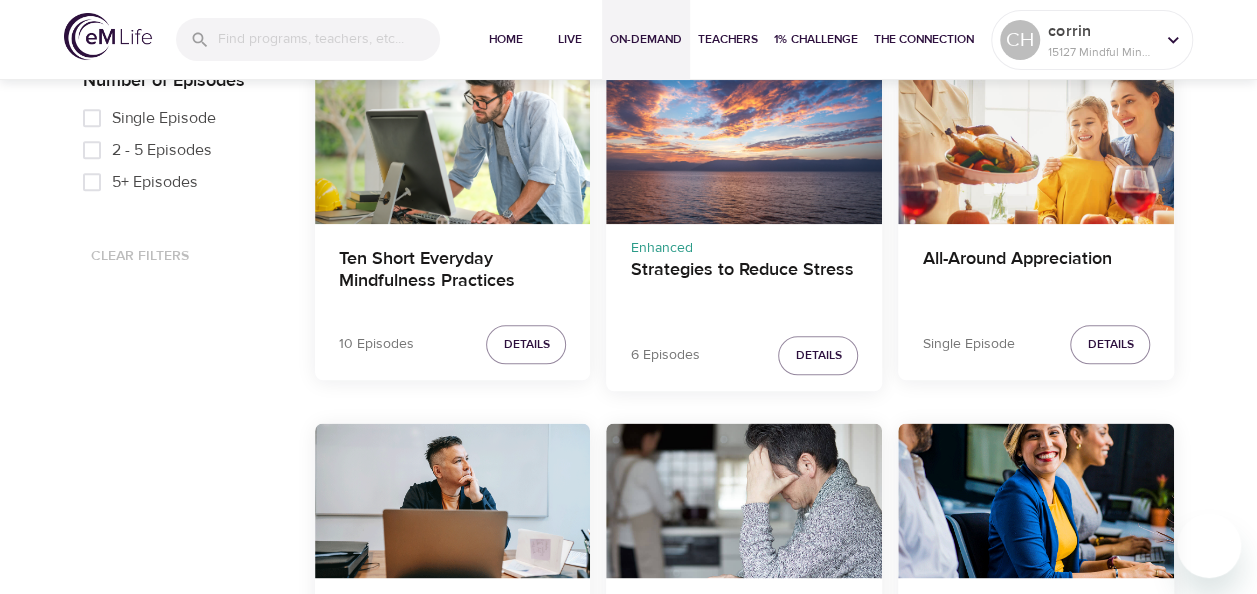 click at bounding box center [1036, 145] 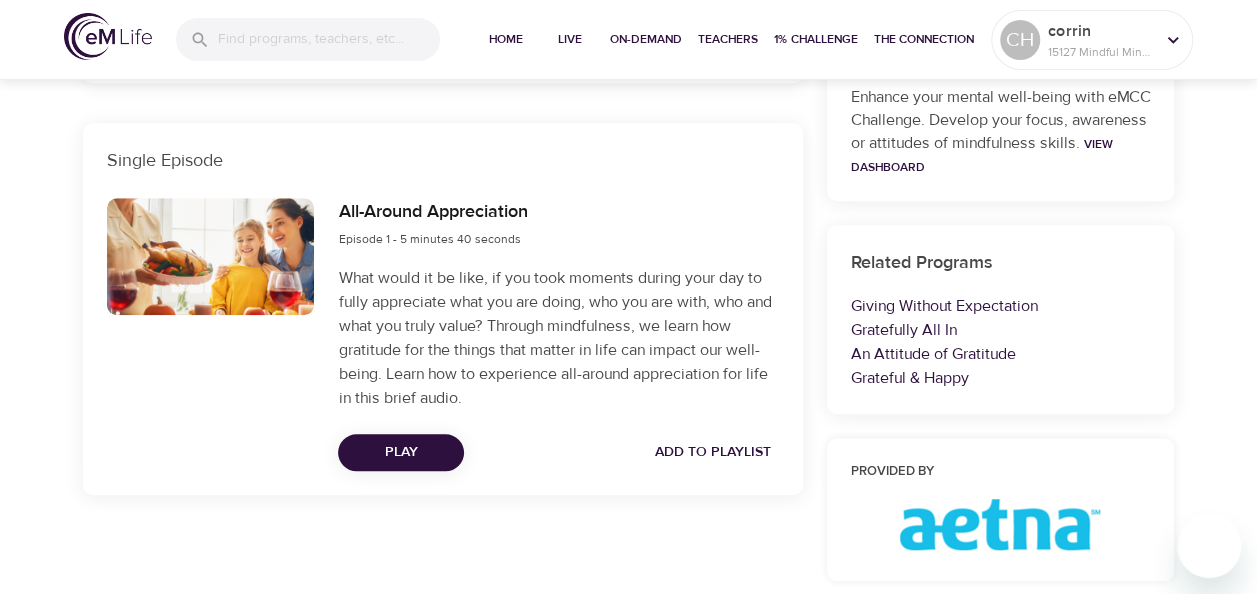 scroll, scrollTop: 750, scrollLeft: 0, axis: vertical 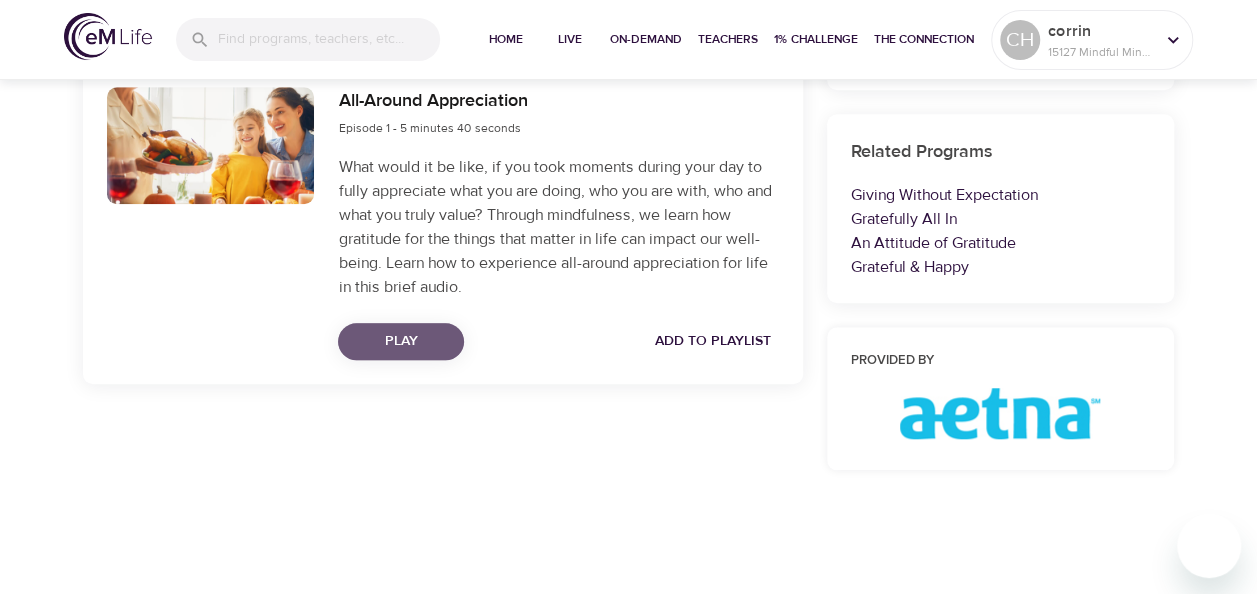 click on "Play" at bounding box center [401, 341] 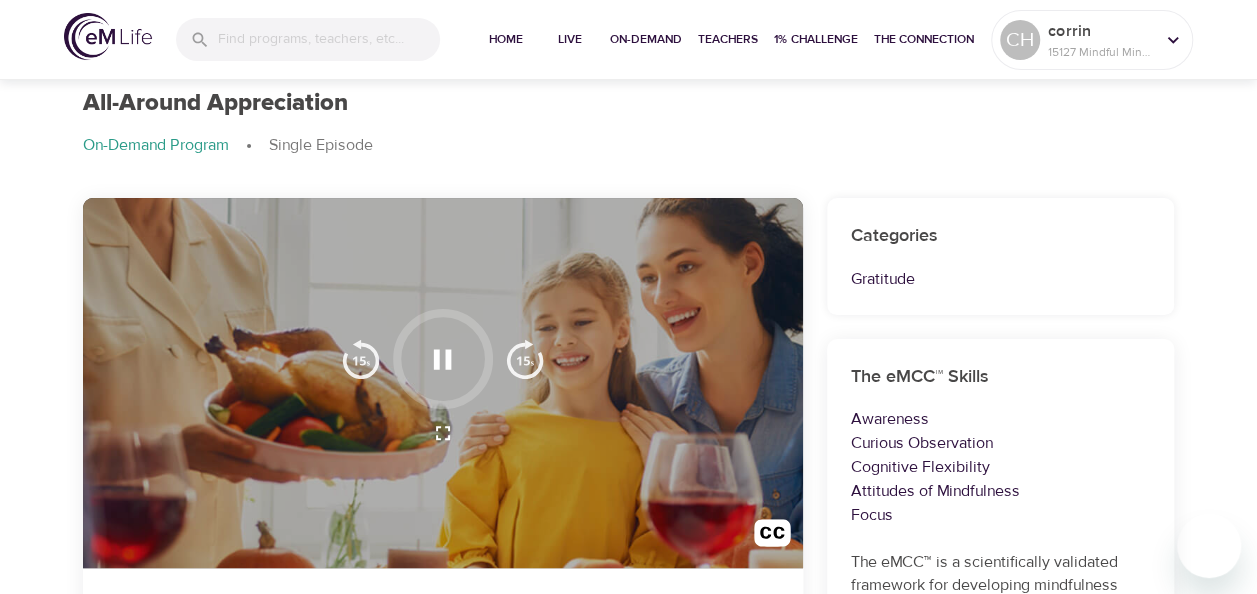 scroll, scrollTop: 0, scrollLeft: 0, axis: both 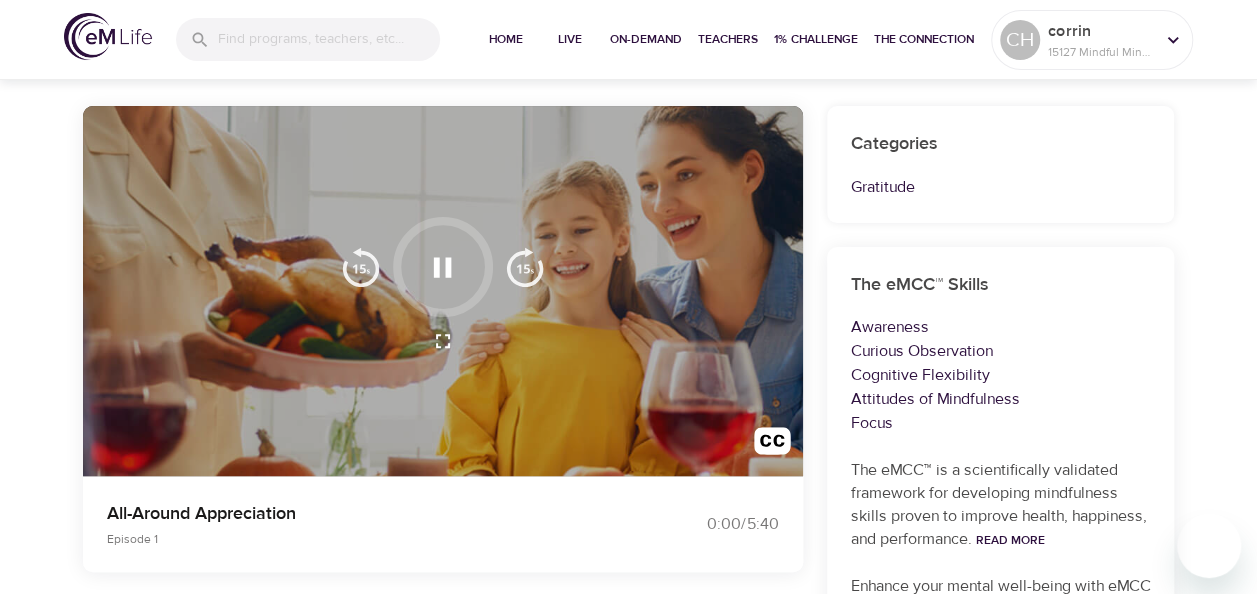 click 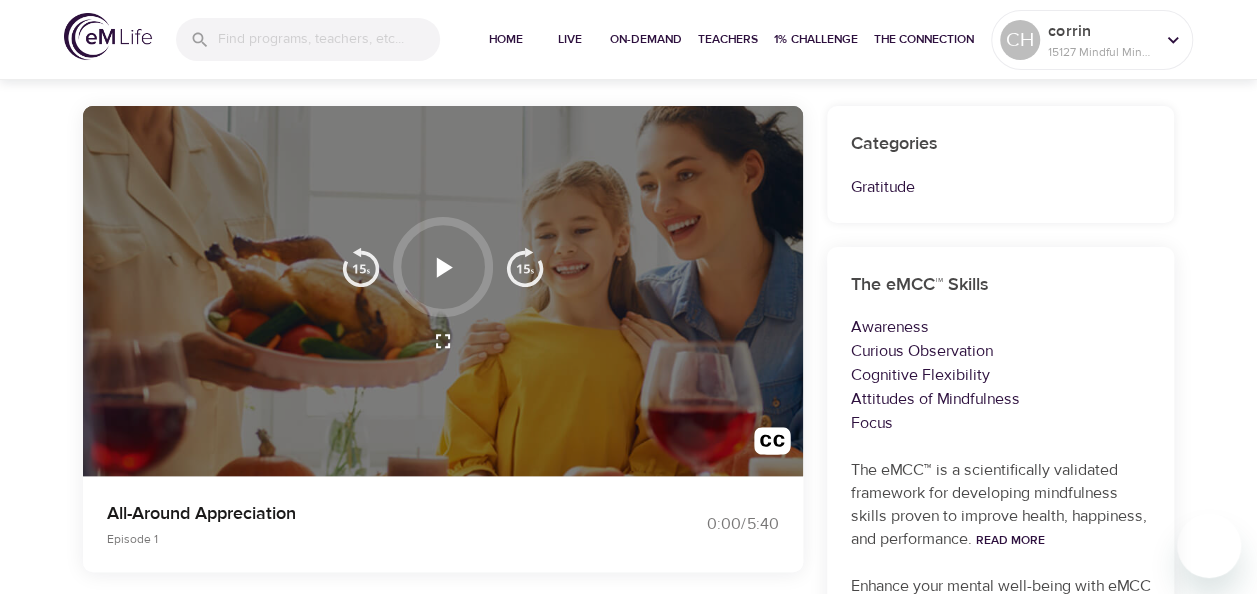 click 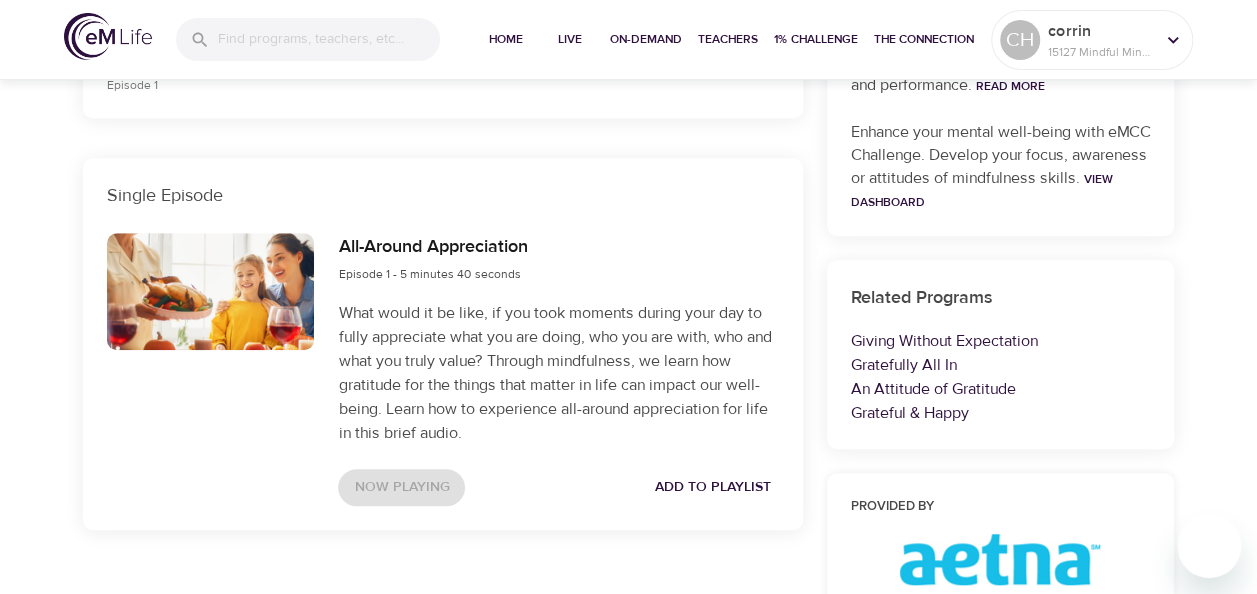 scroll, scrollTop: 644, scrollLeft: 0, axis: vertical 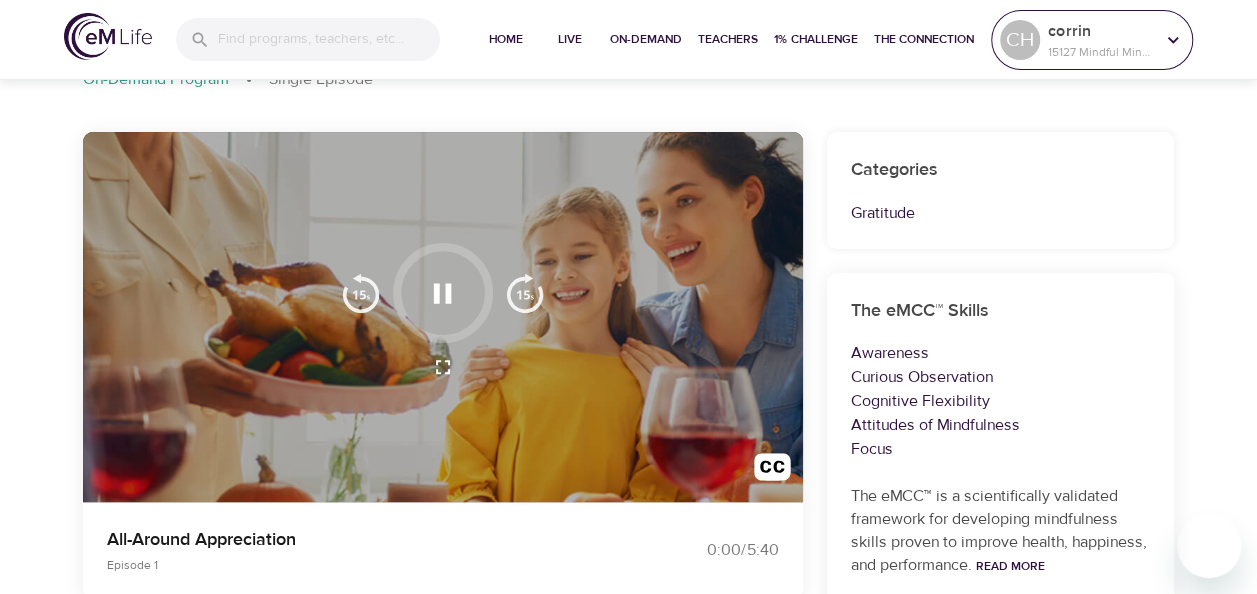 click on "corrin" at bounding box center (1101, 31) 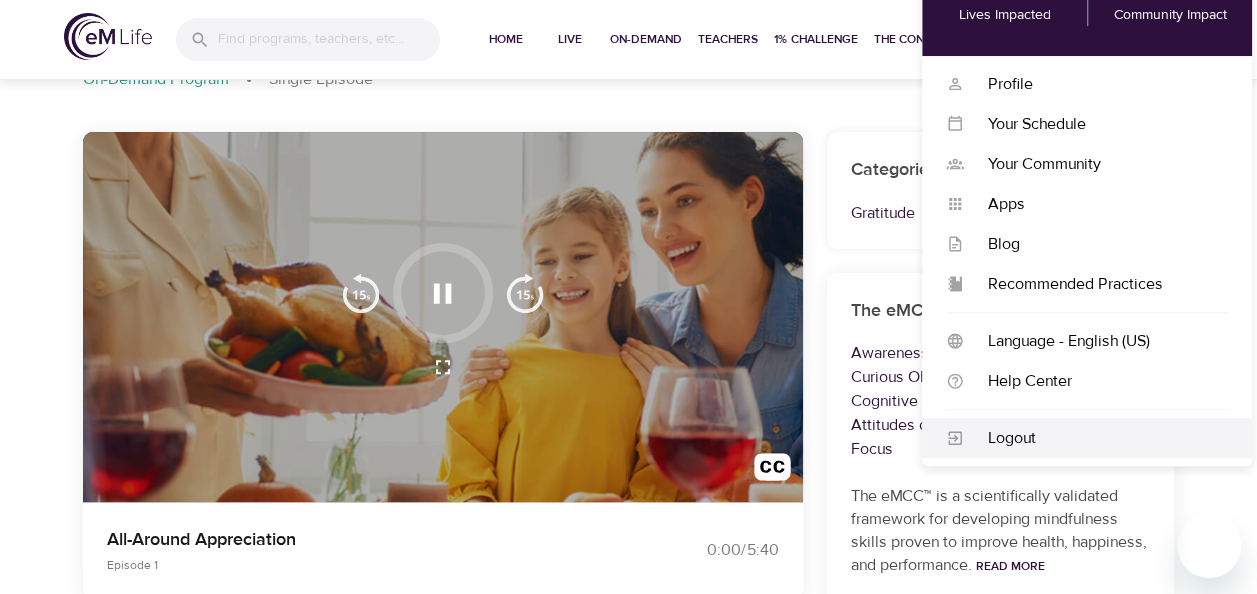 click on "Logout" at bounding box center [1096, 438] 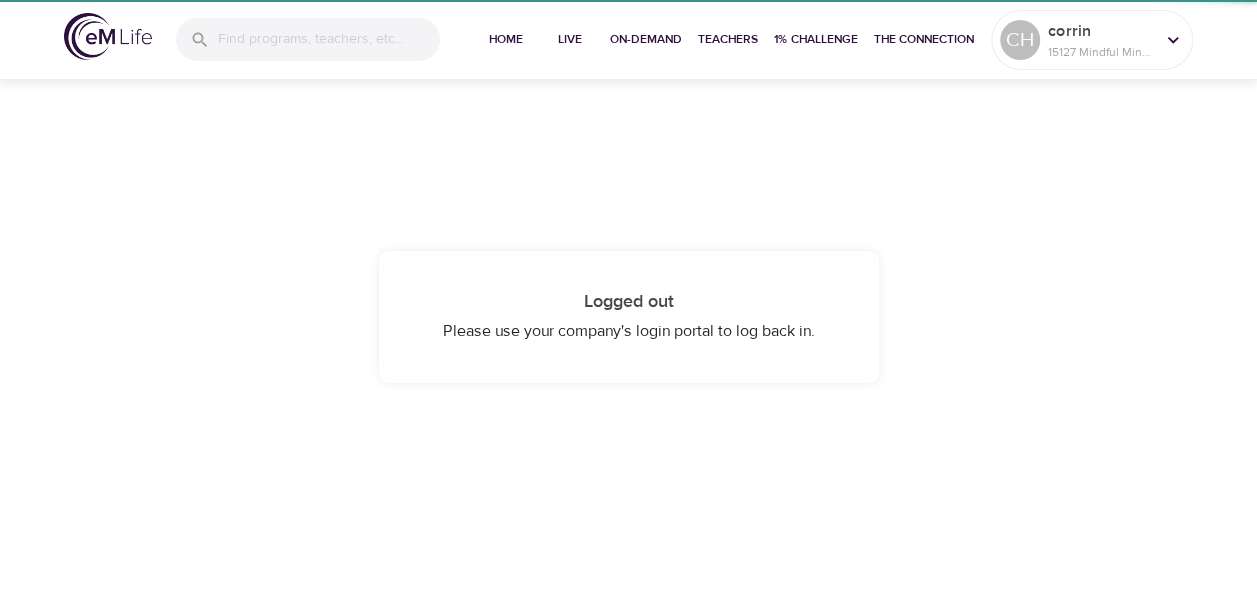 scroll, scrollTop: 0, scrollLeft: 0, axis: both 